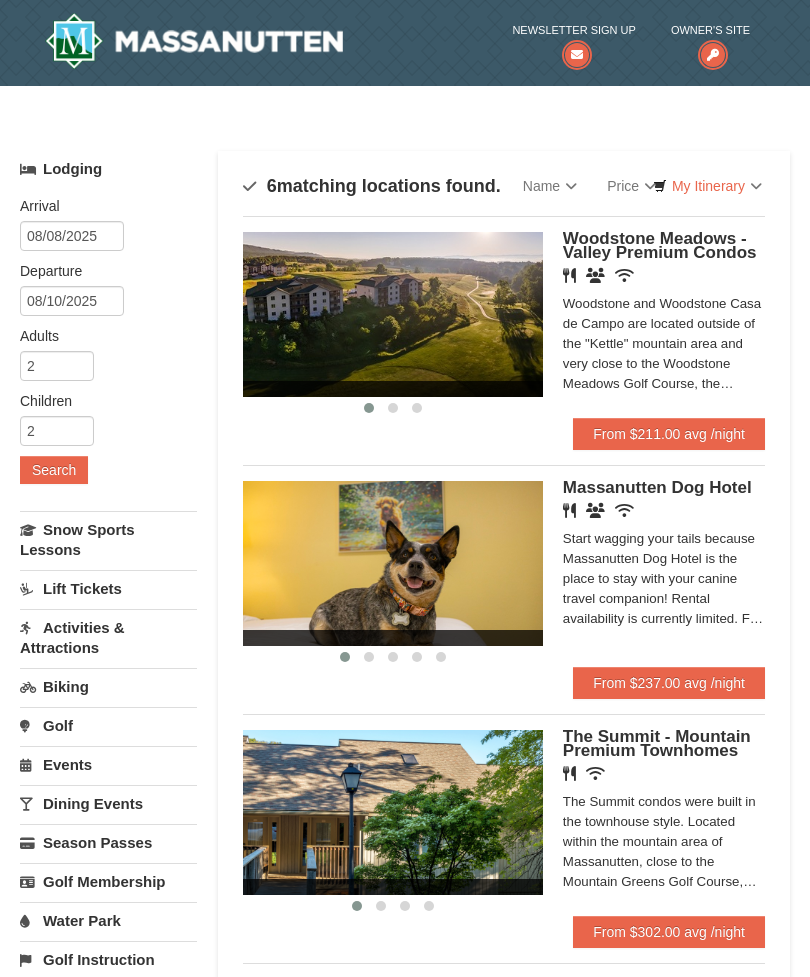 scroll, scrollTop: 0, scrollLeft: 0, axis: both 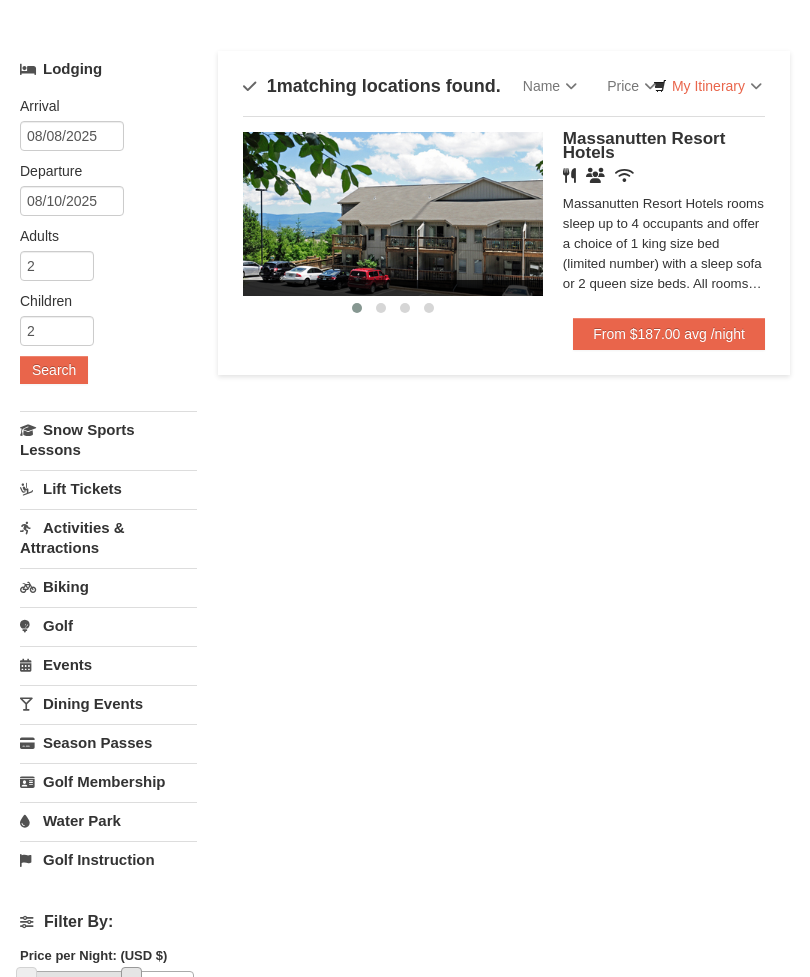 click on "From $187.00 avg /night" at bounding box center [669, 334] 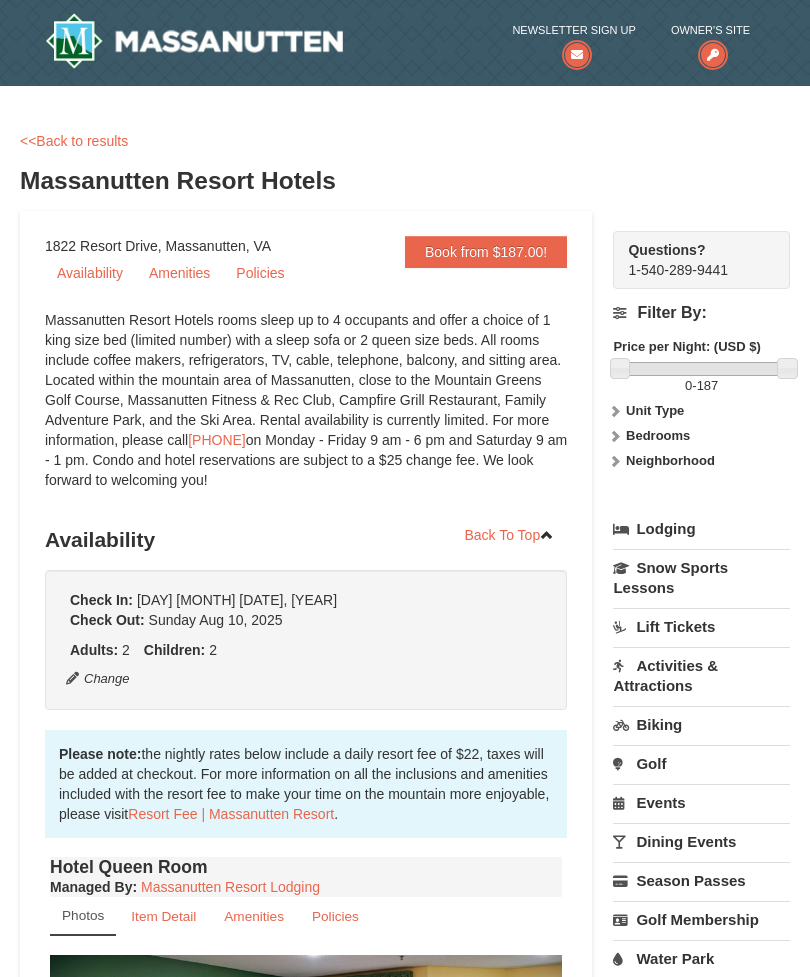 scroll, scrollTop: 0, scrollLeft: 0, axis: both 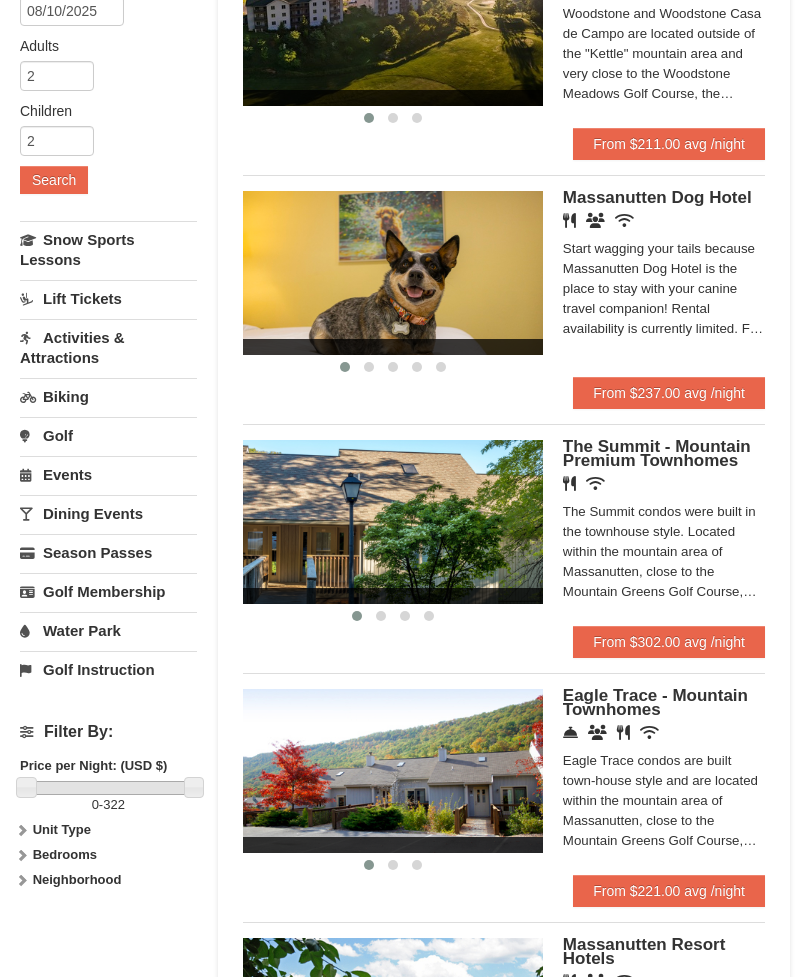 click on "From $221.00 avg /night" at bounding box center (669, 891) 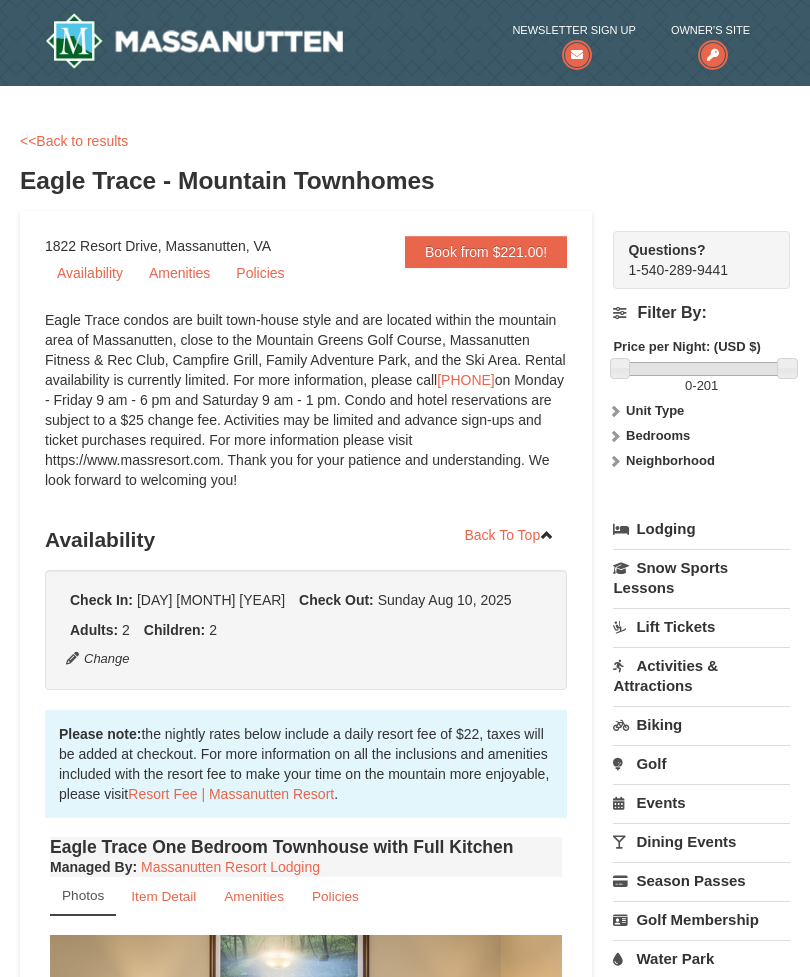 scroll, scrollTop: 0, scrollLeft: 0, axis: both 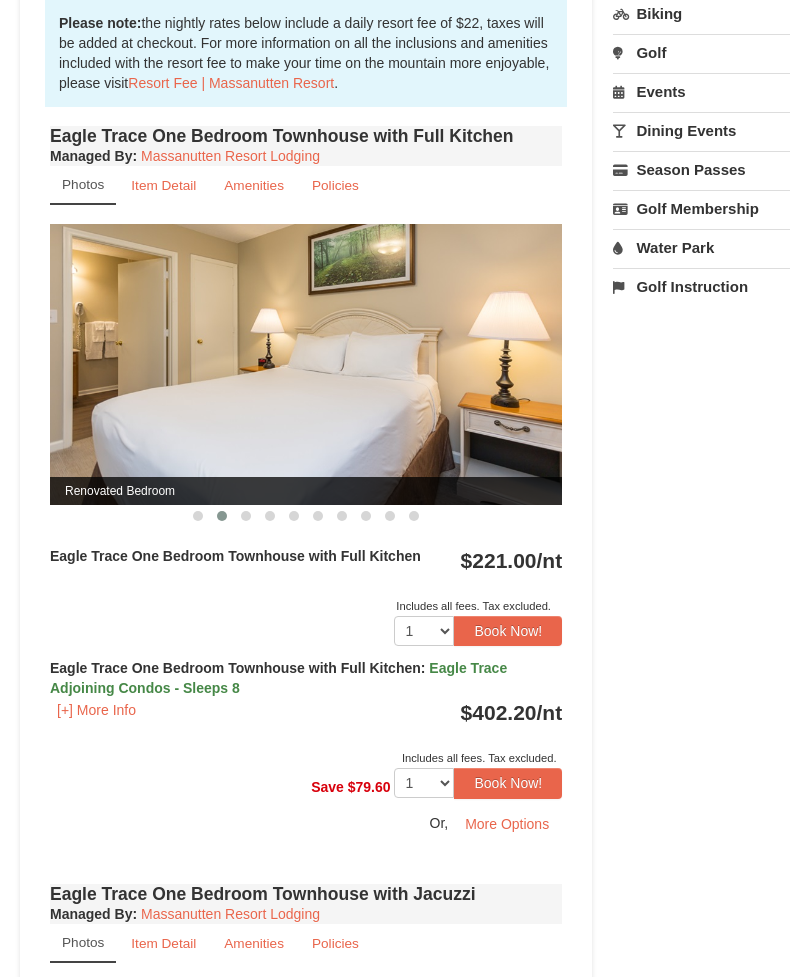 click on "Item Detail" at bounding box center (163, 185) 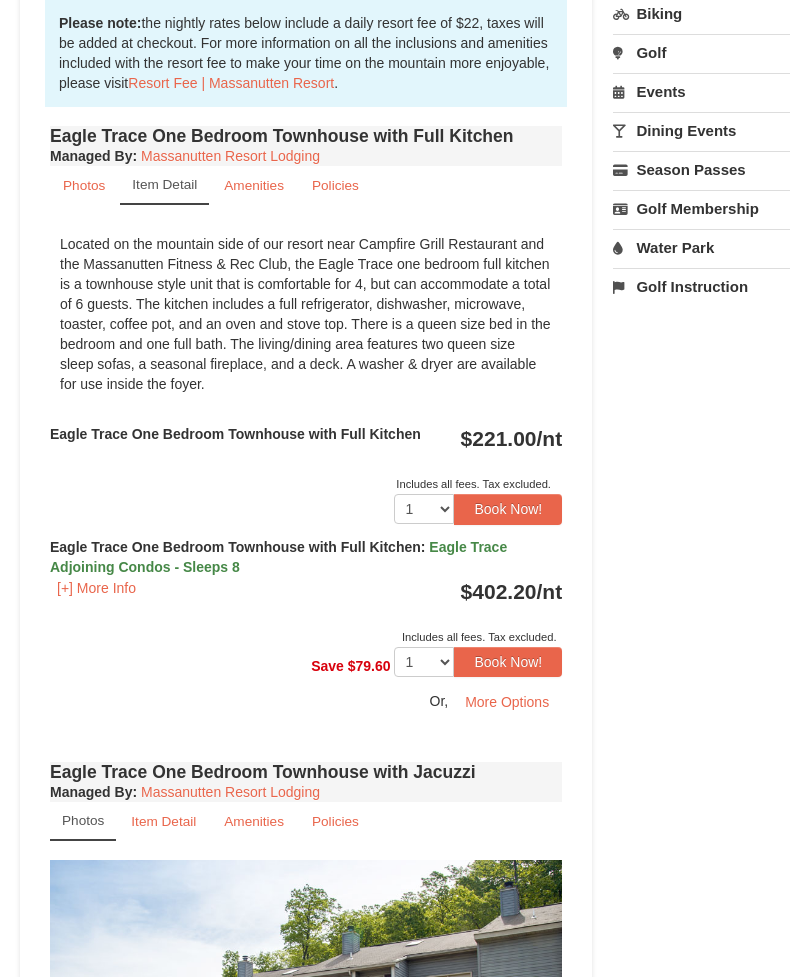 click on "Amenities" at bounding box center [254, 185] 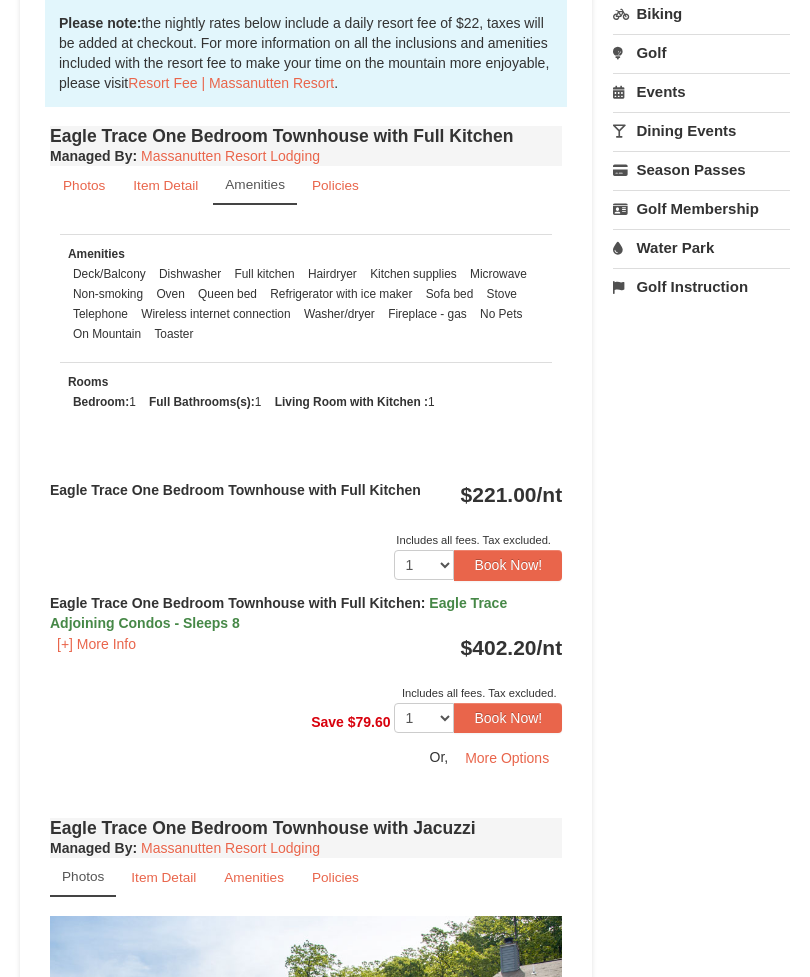 click on "Policies" at bounding box center [335, 185] 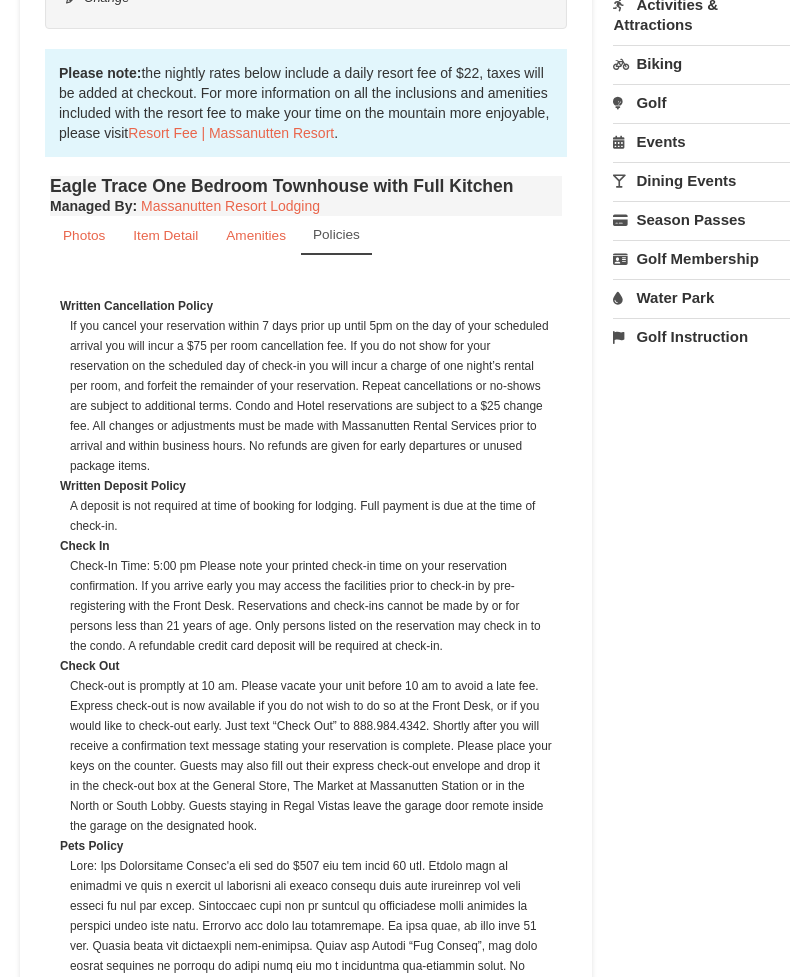 scroll, scrollTop: 655, scrollLeft: 0, axis: vertical 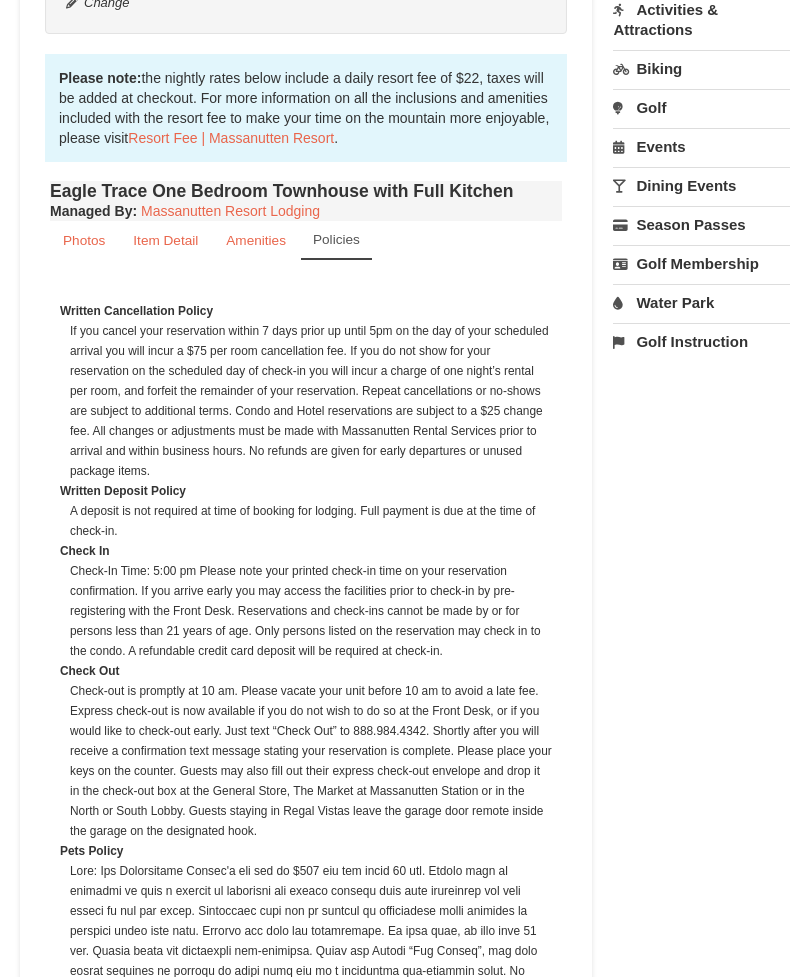 click on "Photos" at bounding box center [84, 241] 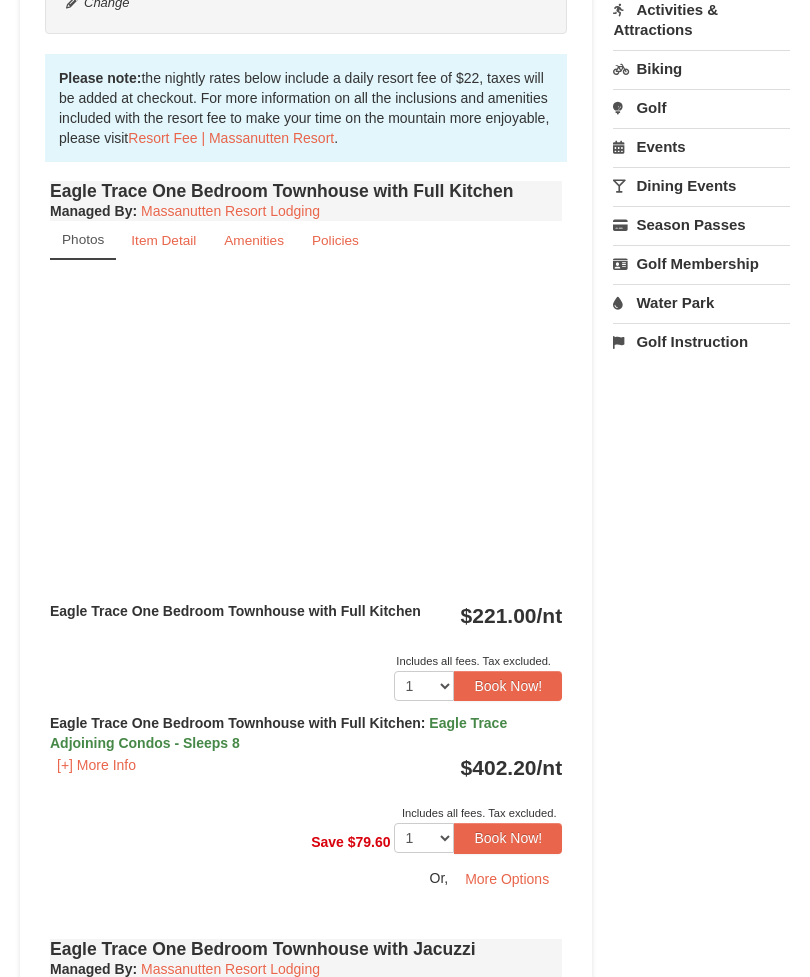 scroll, scrollTop: 656, scrollLeft: 0, axis: vertical 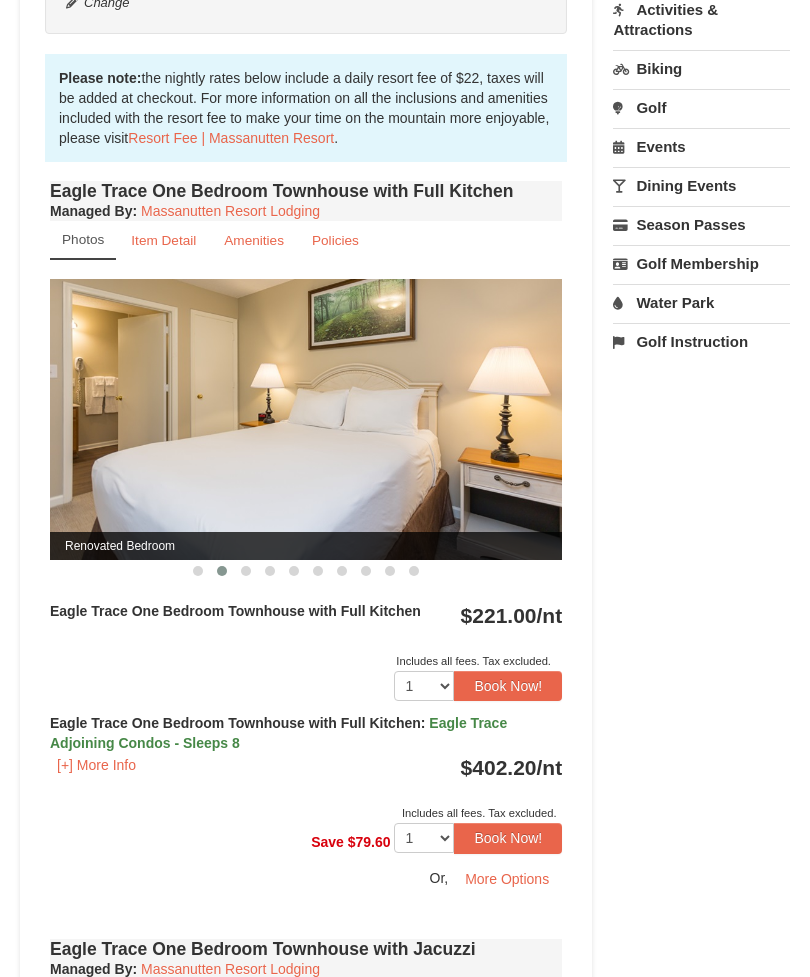 click on "Item Detail" at bounding box center [163, 240] 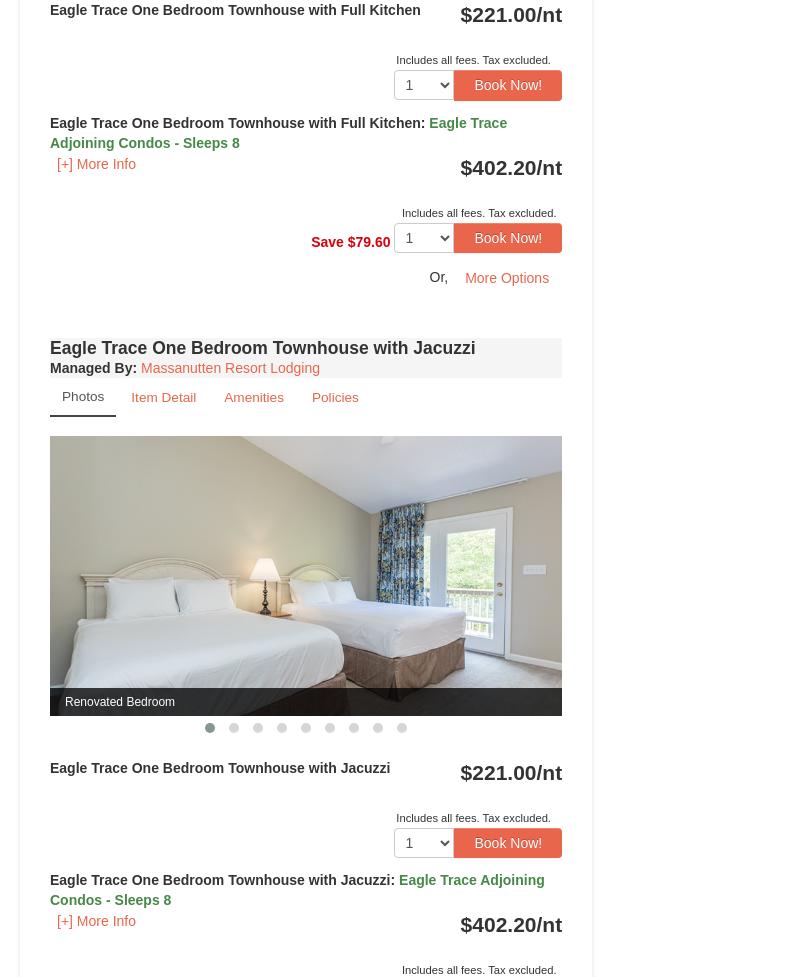 scroll, scrollTop: 1133, scrollLeft: 0, axis: vertical 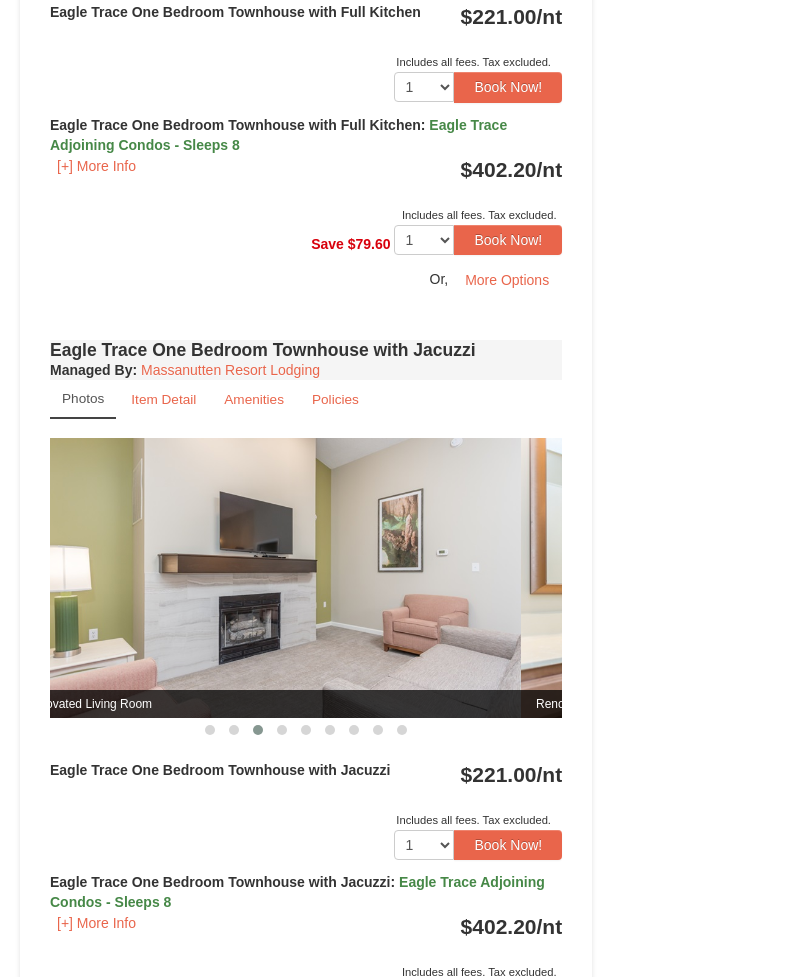 click at bounding box center (777, 578) 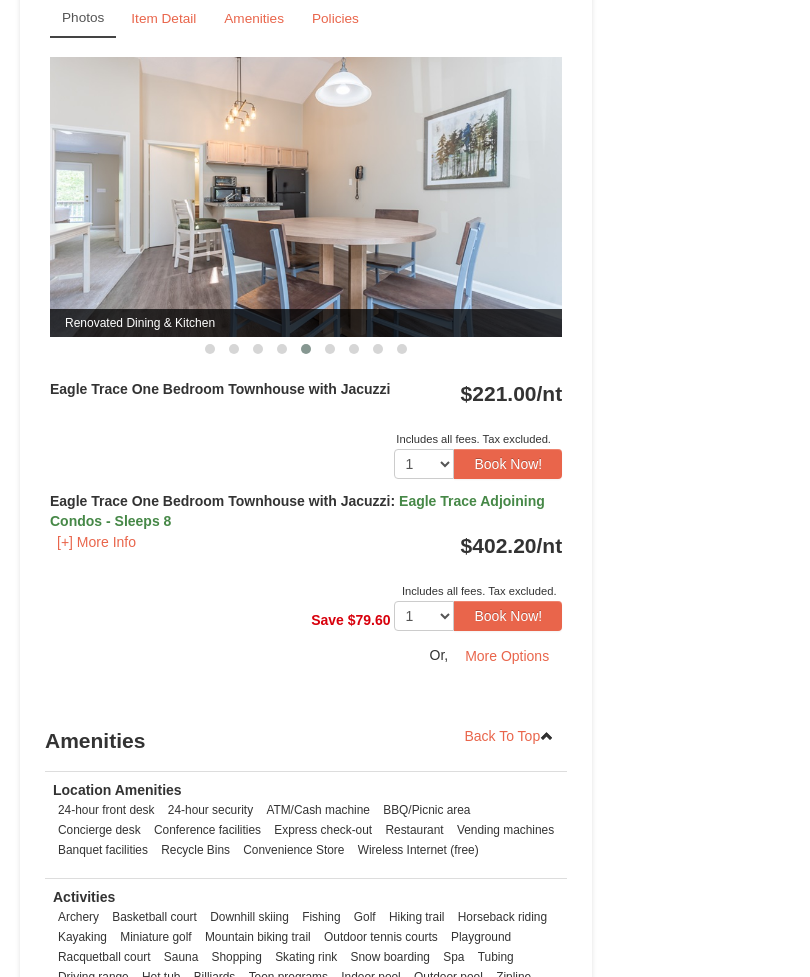 scroll, scrollTop: 1514, scrollLeft: 0, axis: vertical 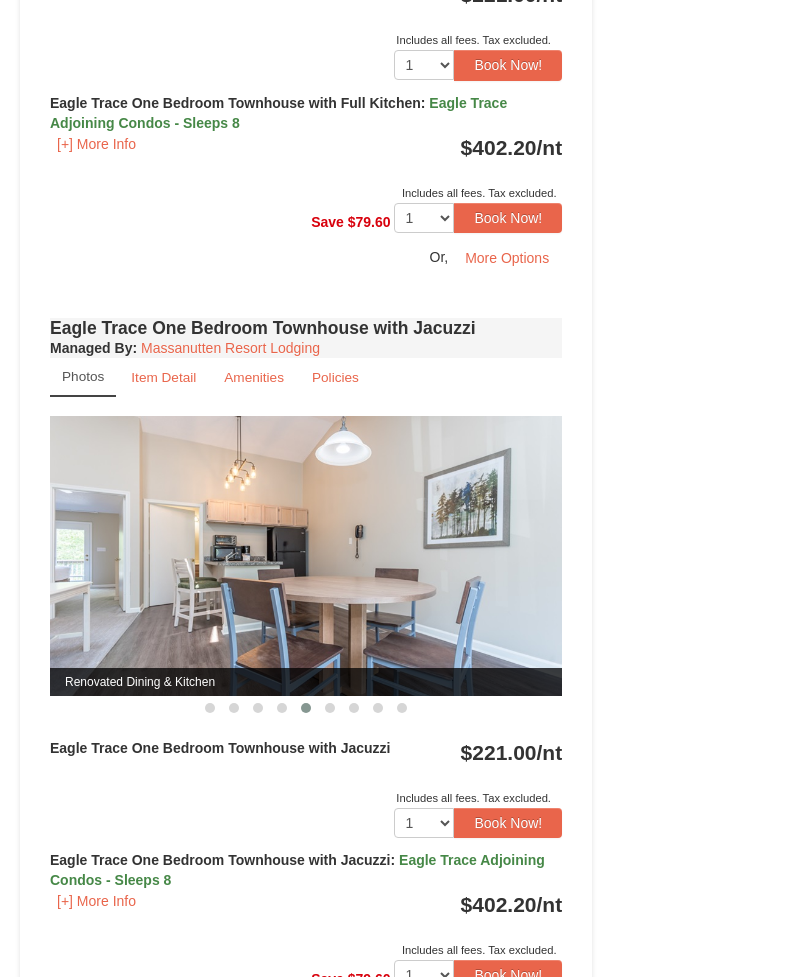 click on "Item Detail" at bounding box center [163, 378] 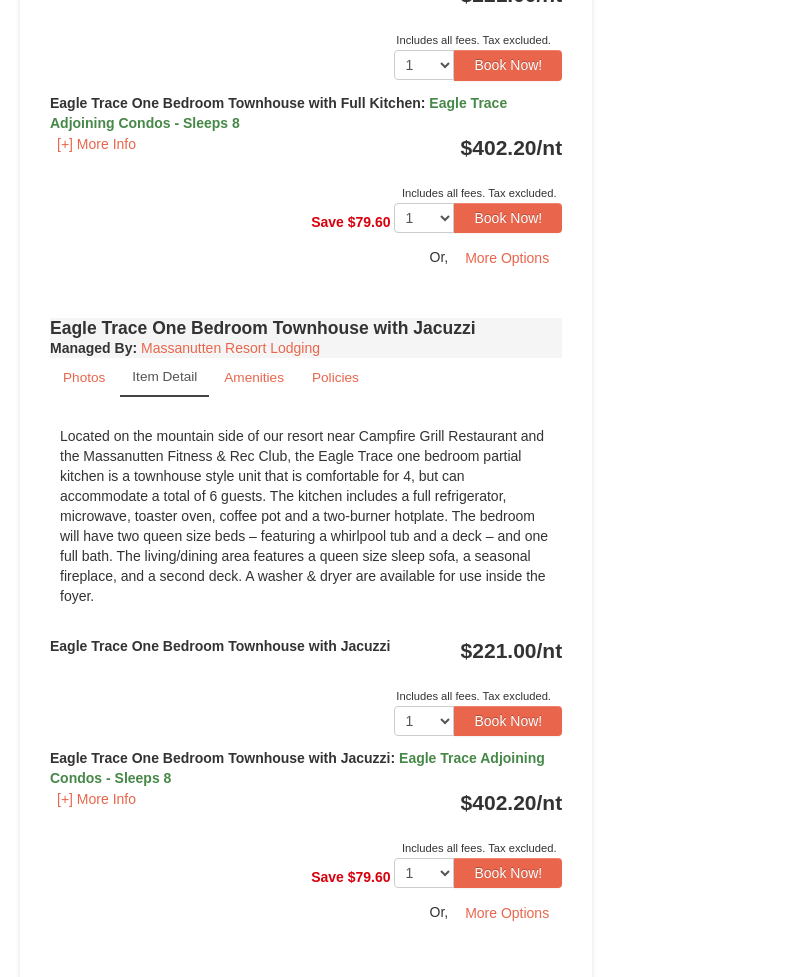 scroll, scrollTop: 1155, scrollLeft: 0, axis: vertical 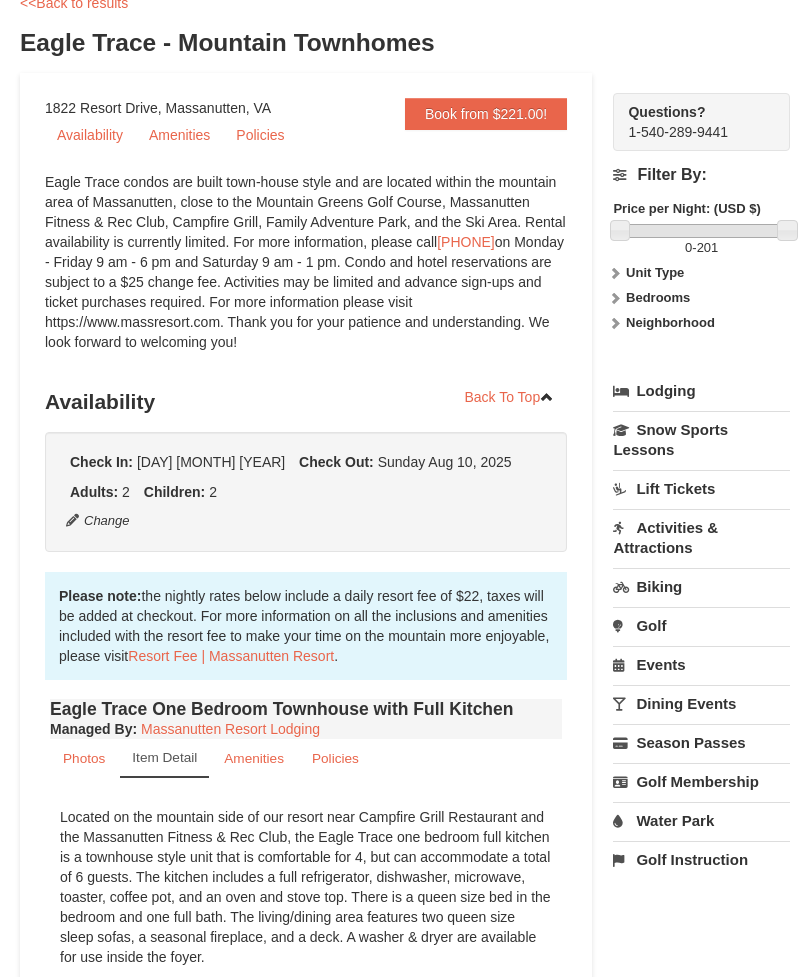 click on "Activities & Attractions" at bounding box center (701, 537) 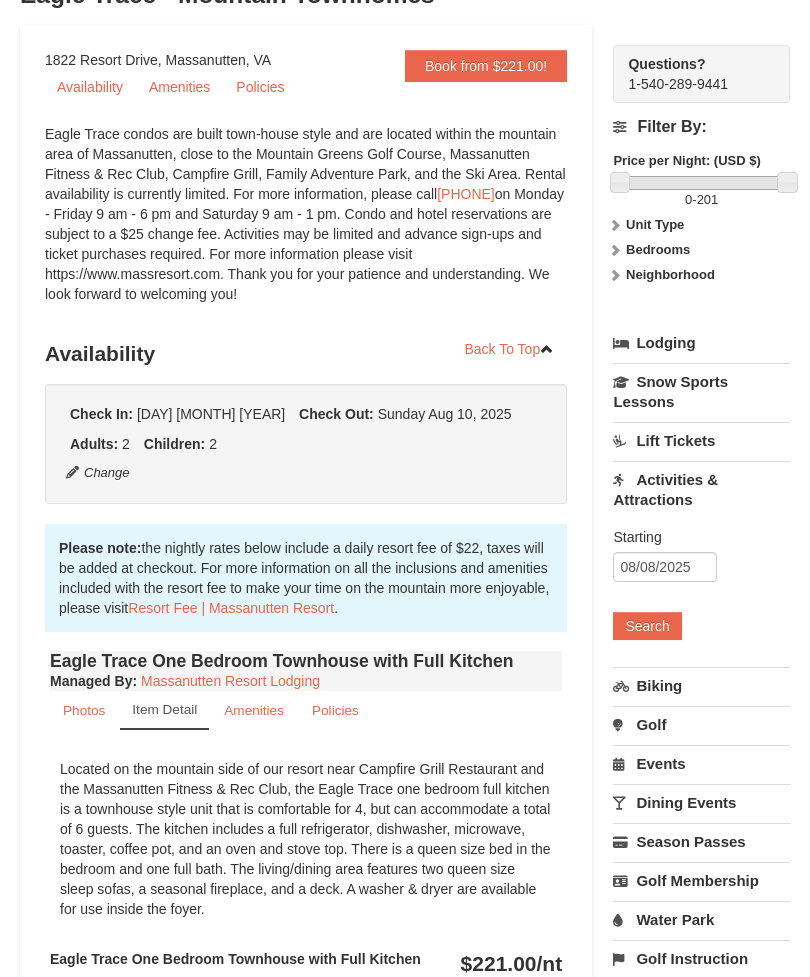 scroll, scrollTop: 186, scrollLeft: 0, axis: vertical 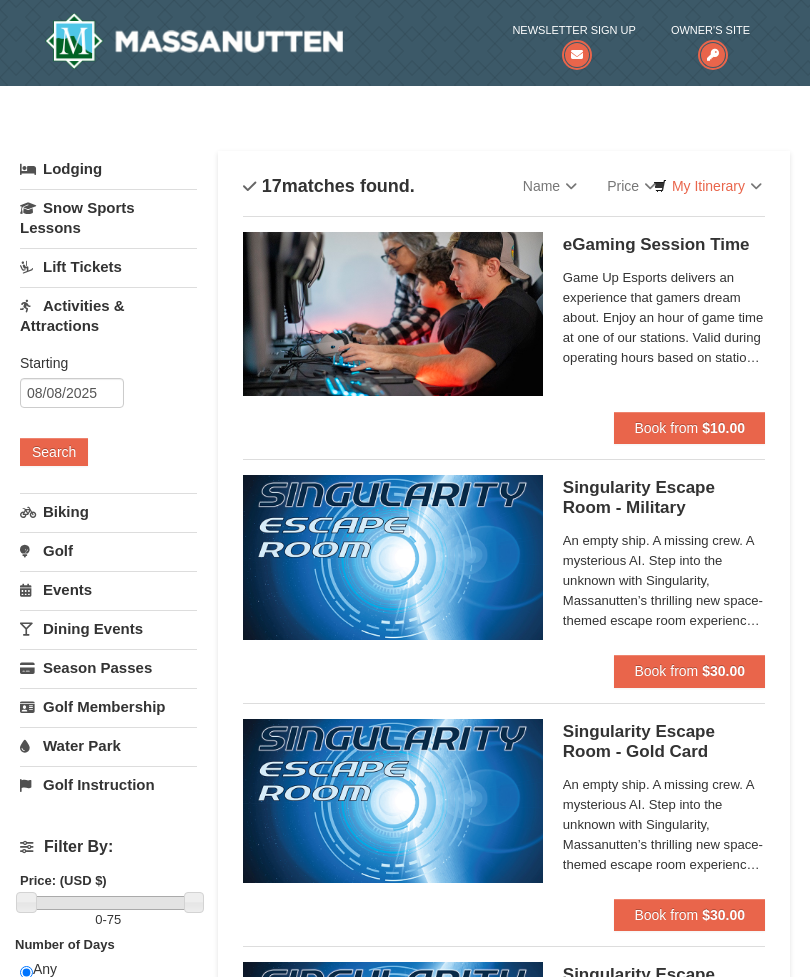 click on "Dining Events" at bounding box center (108, 628) 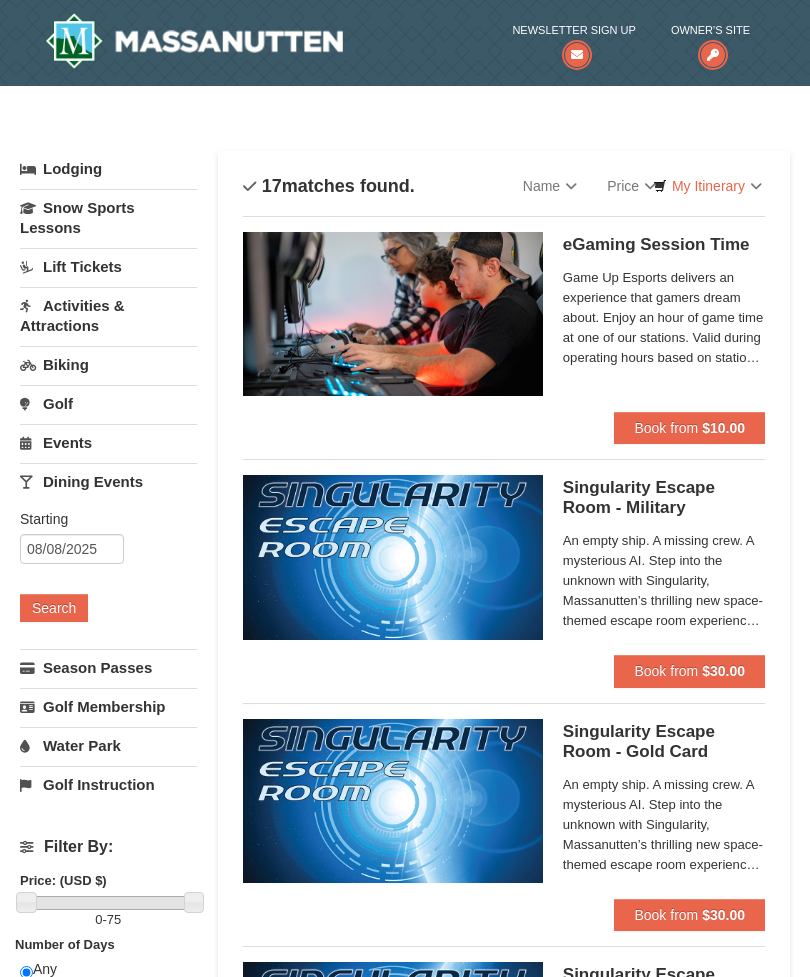 click on "Search" at bounding box center (54, 608) 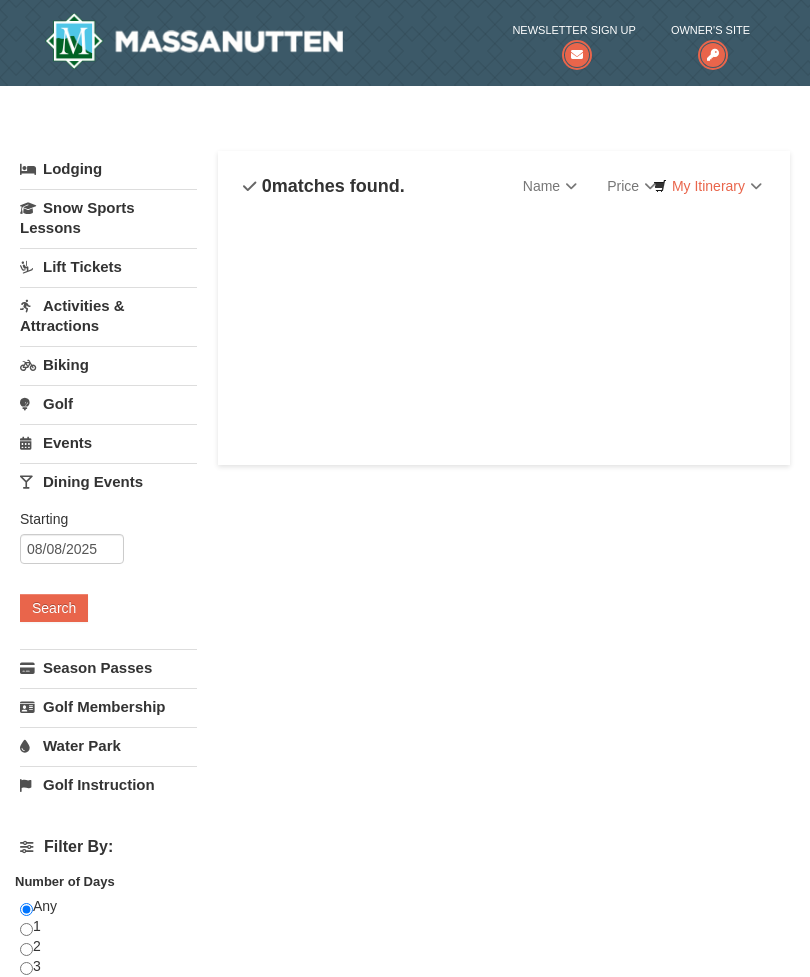 scroll, scrollTop: 0, scrollLeft: 0, axis: both 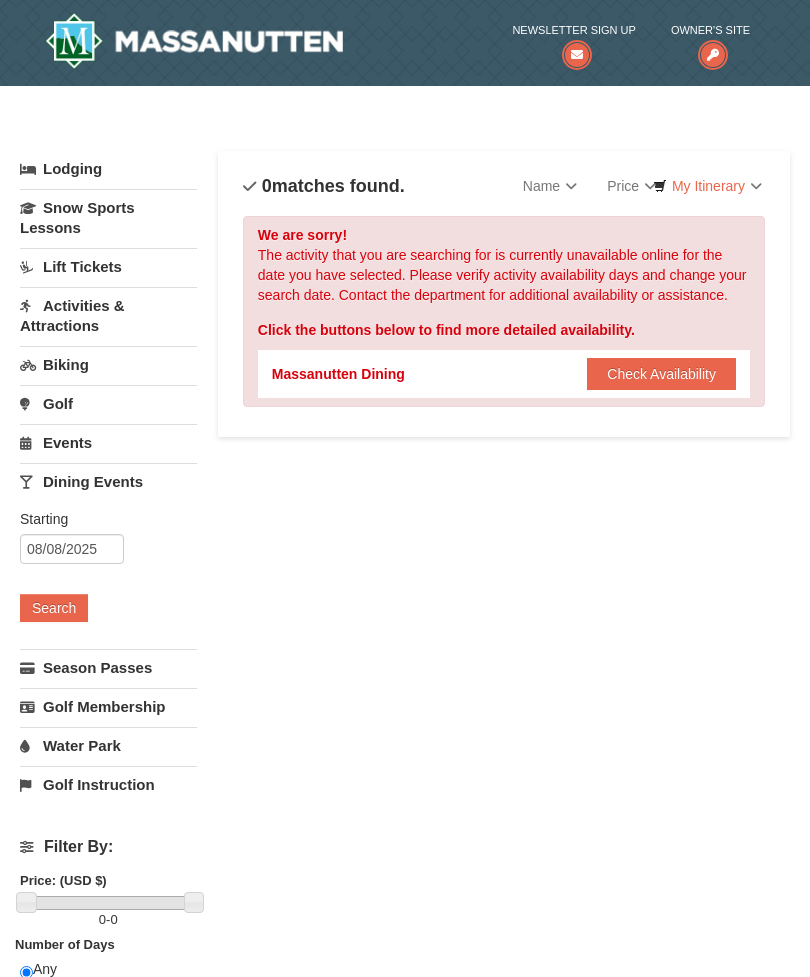 click on "Check Availability" at bounding box center [661, 374] 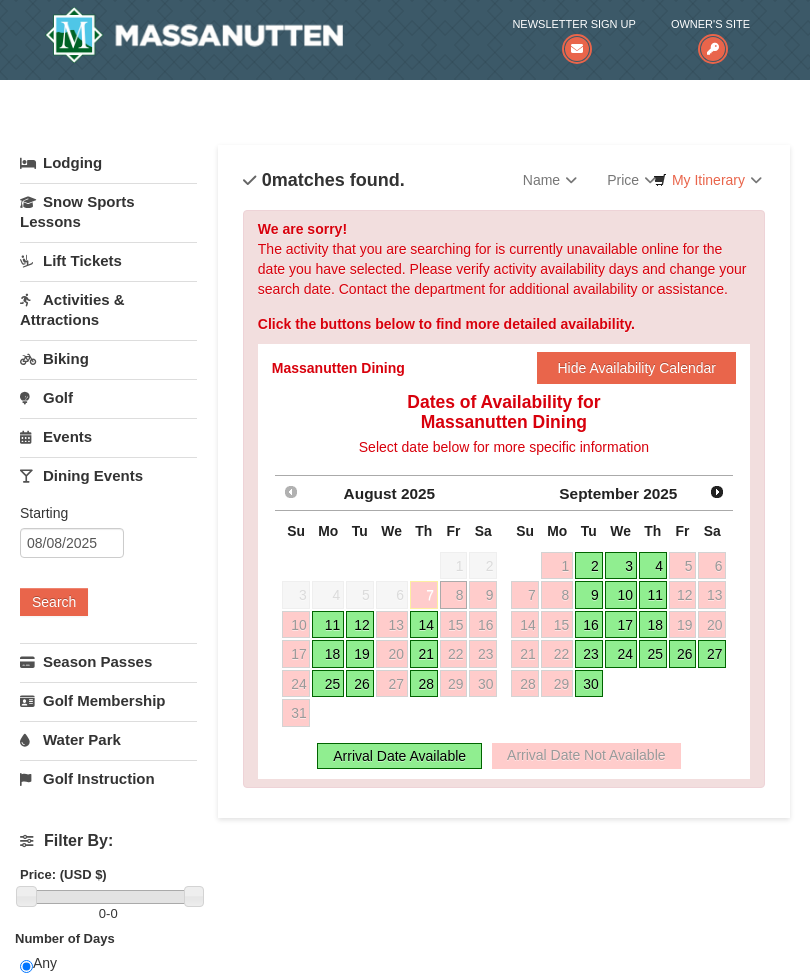 scroll, scrollTop: 0, scrollLeft: 0, axis: both 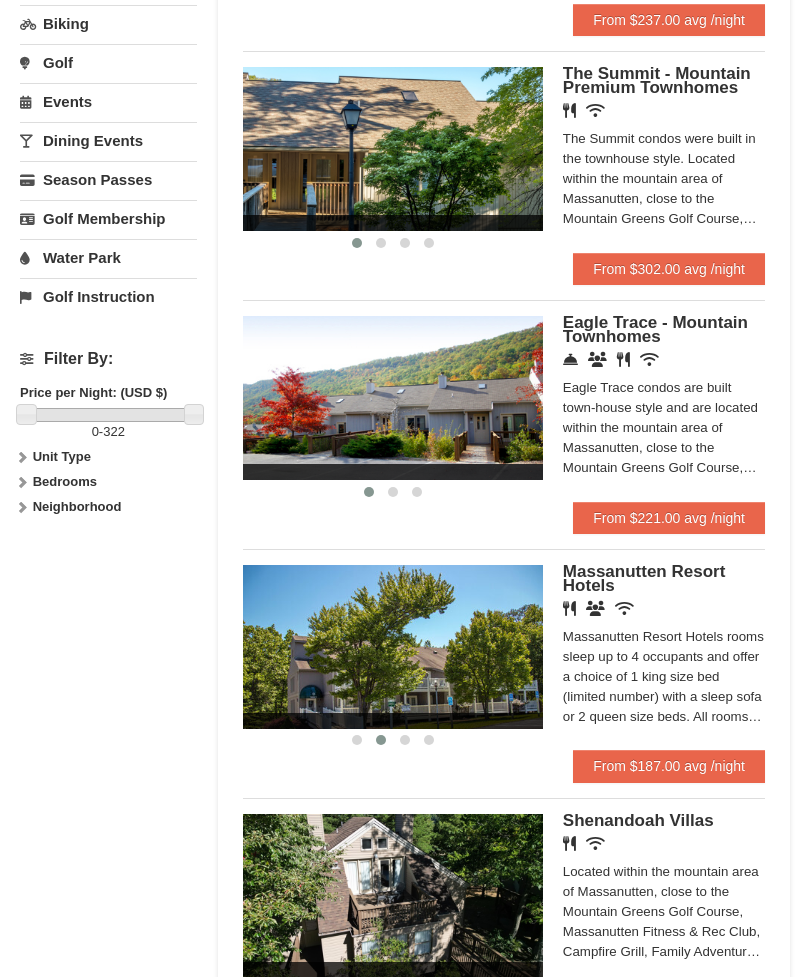 click on "Unit Type" at bounding box center (108, 458) 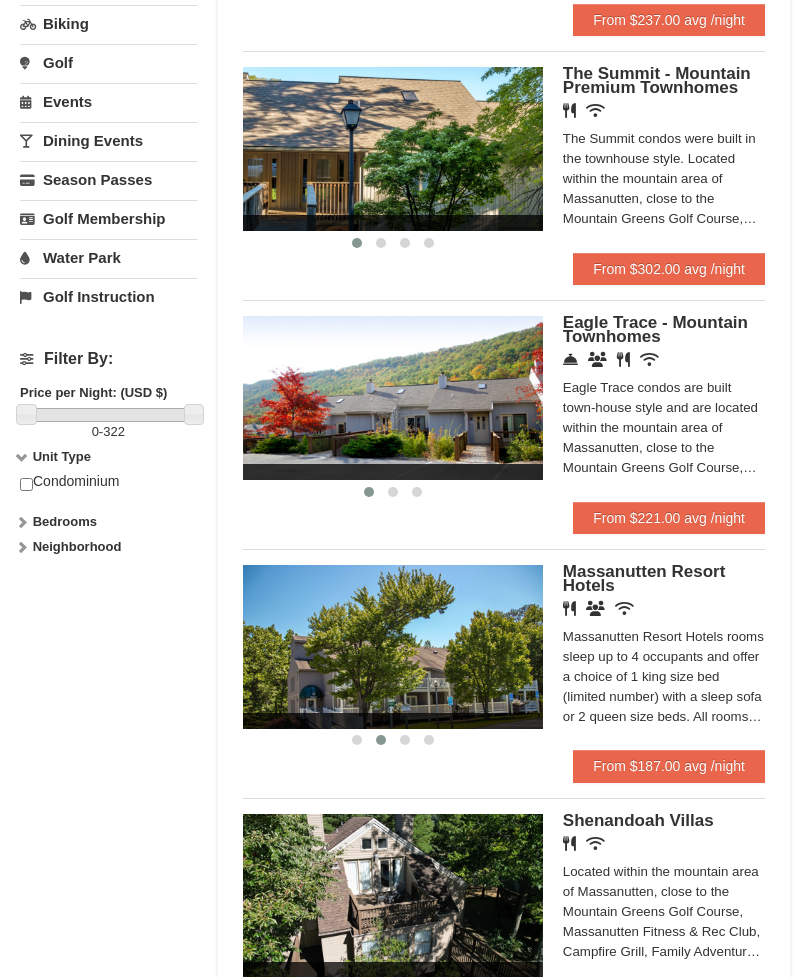 click on "Condominium" at bounding box center [108, 492] 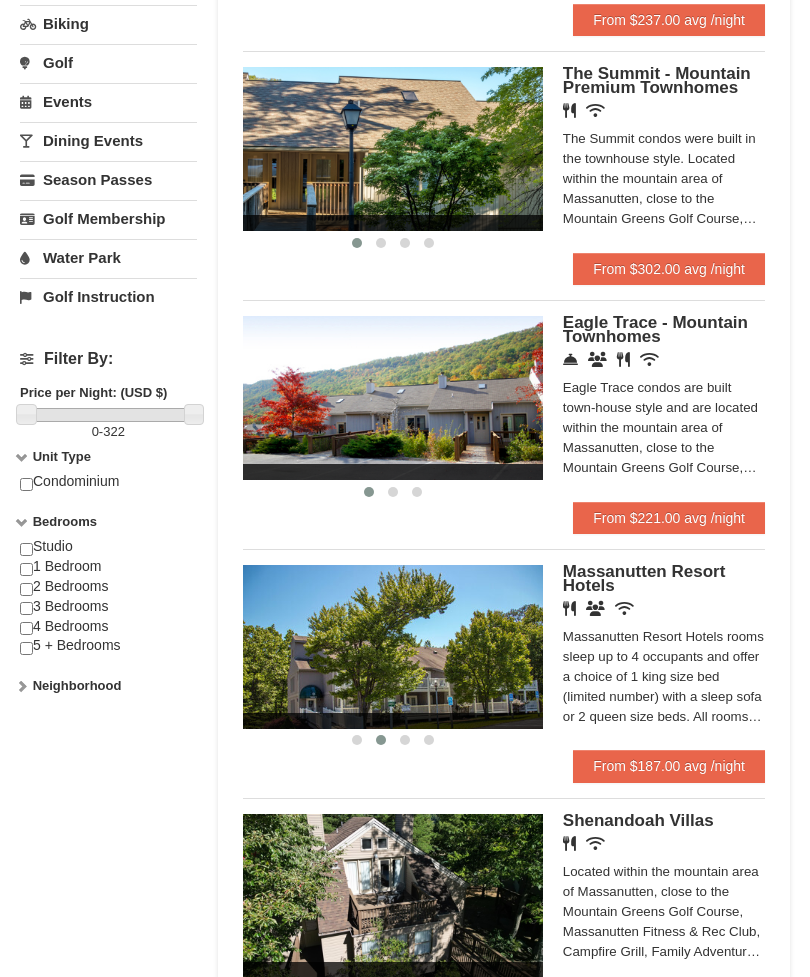 click at bounding box center [26, 549] 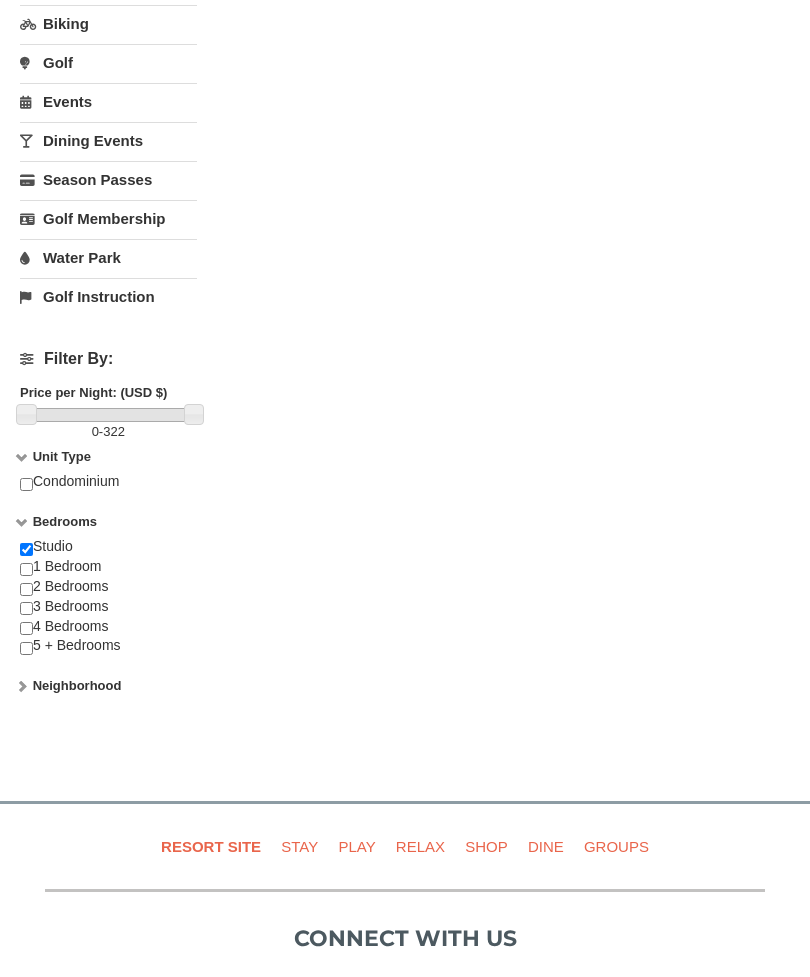 click at bounding box center (26, 569) 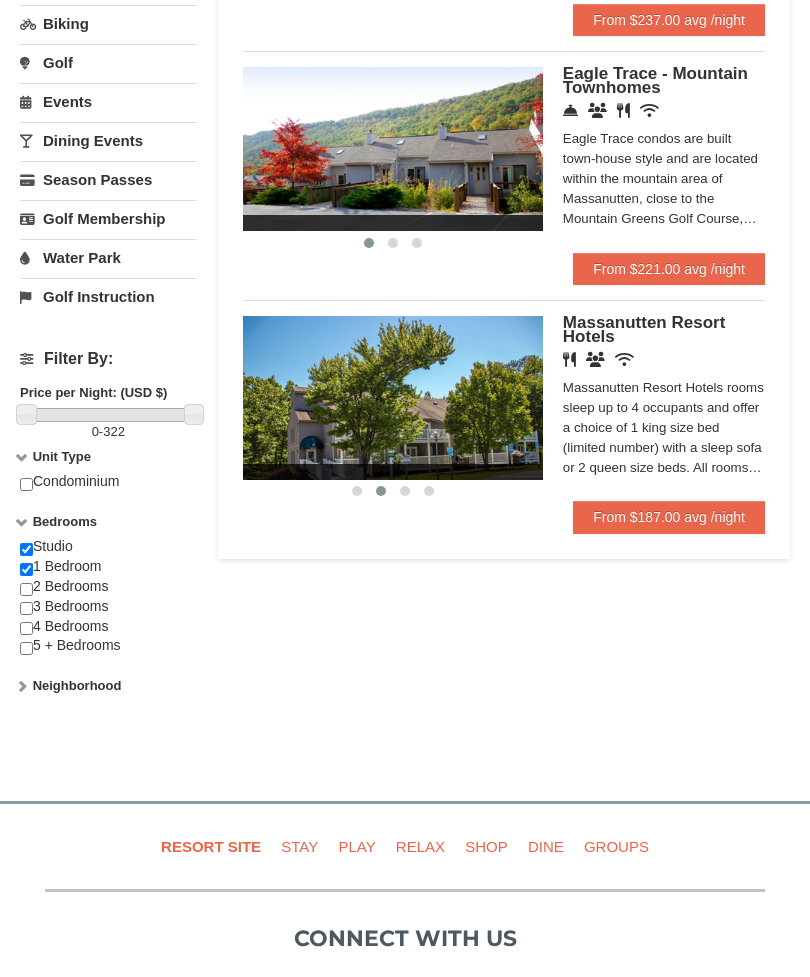 click on "×
Categories
Map
List
Filter
My Itinerary
Questions?  1-540-289-9441
Lodging
Arrival Please format dates MM/DD/YYYY Please format dates MM/DD/YYYY
08/08/2025
Departure Please format dates MM/DD/YYYY Please format dates MM/DD/YYYY
08/10/2025
2 2" at bounding box center [405, 102] 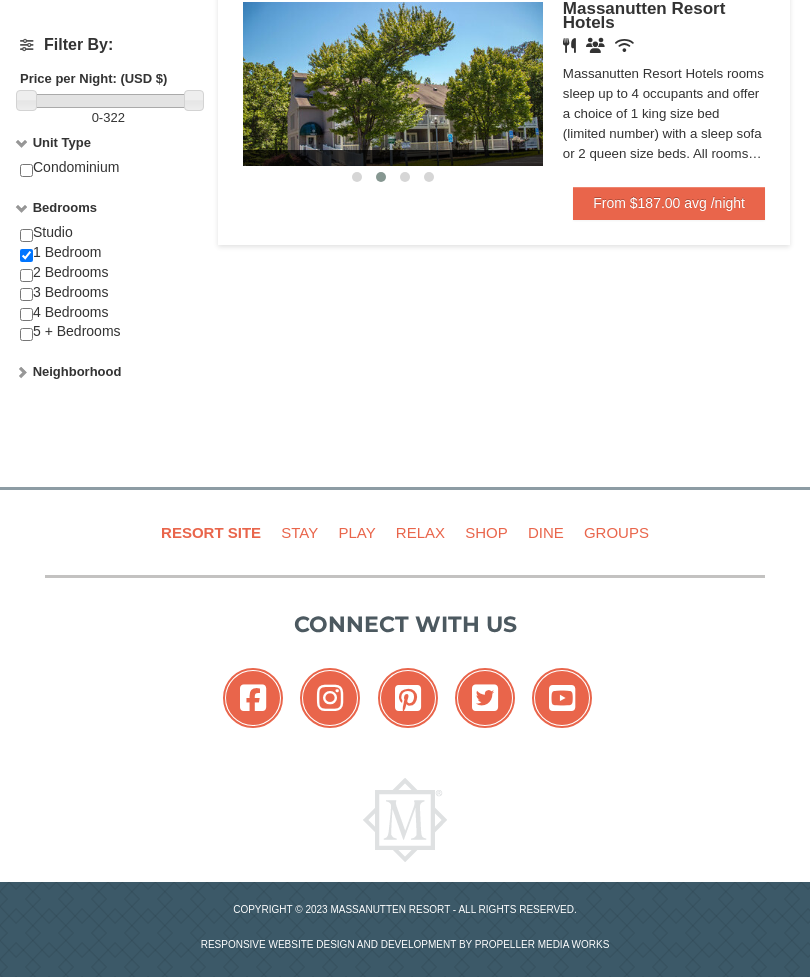 scroll, scrollTop: 983, scrollLeft: 0, axis: vertical 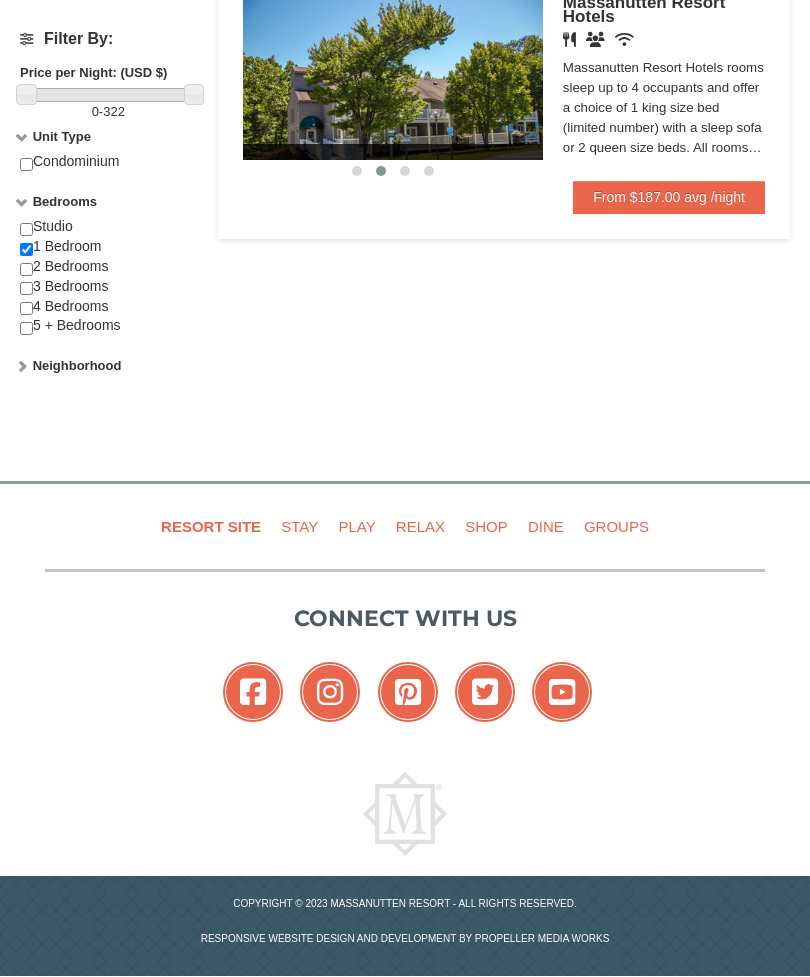 click on "Play" at bounding box center [356, 526] 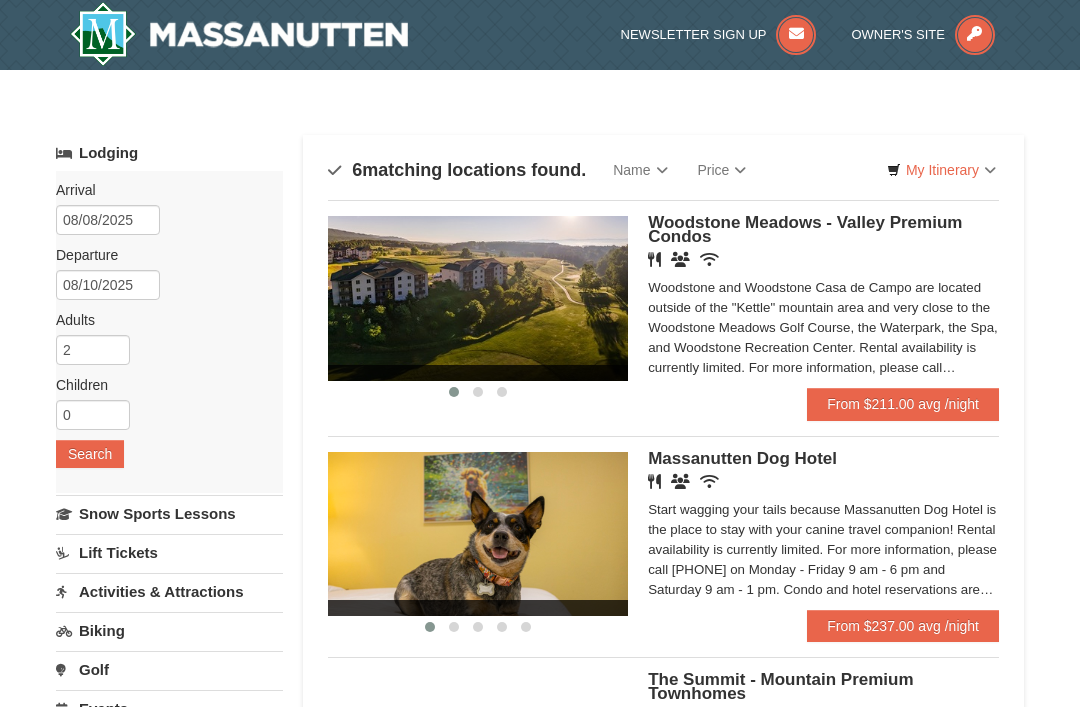 scroll, scrollTop: 0, scrollLeft: 0, axis: both 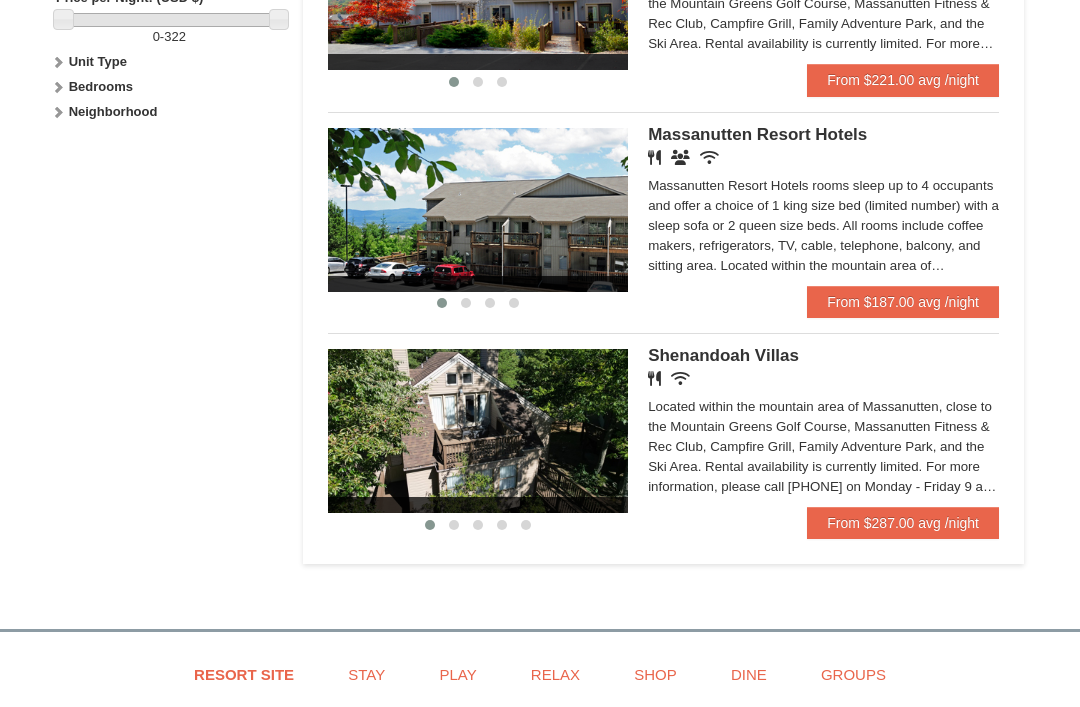 click on "From $287.00 avg /night" at bounding box center (903, 523) 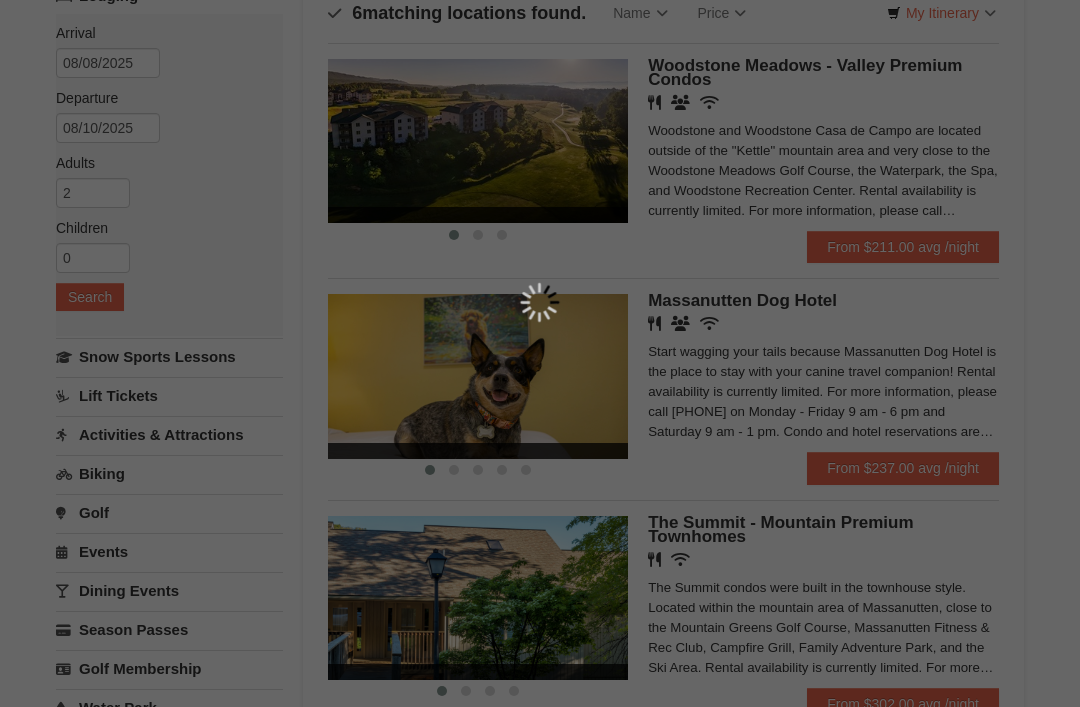 scroll, scrollTop: 0, scrollLeft: 0, axis: both 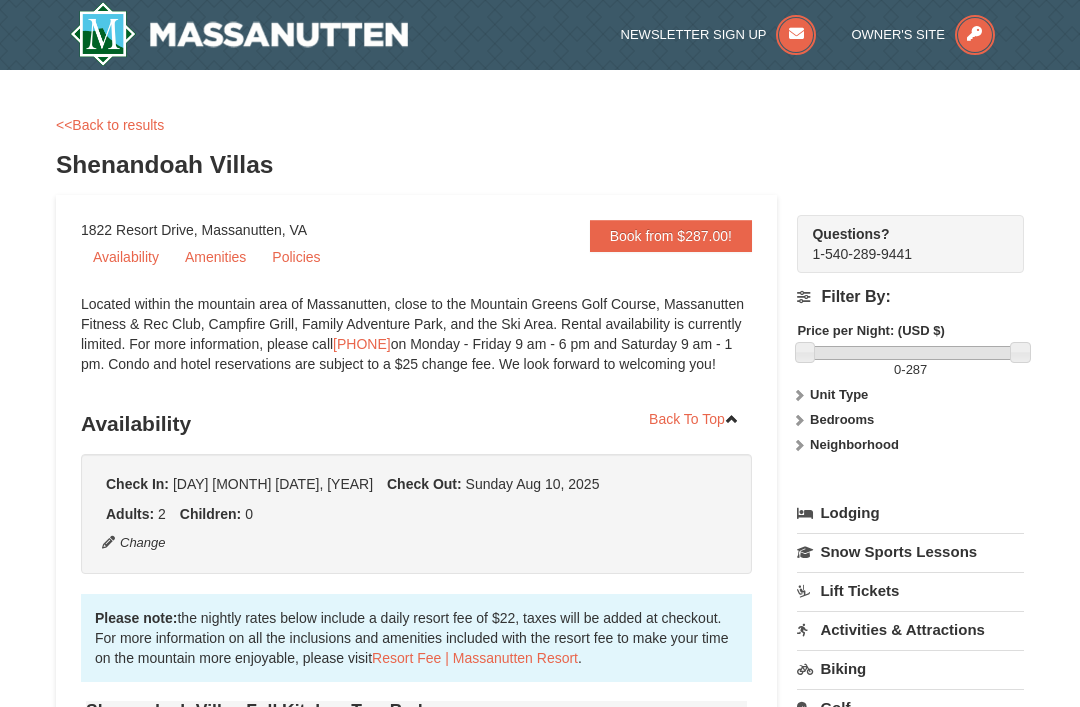 click on "<<Back to results" at bounding box center (110, 125) 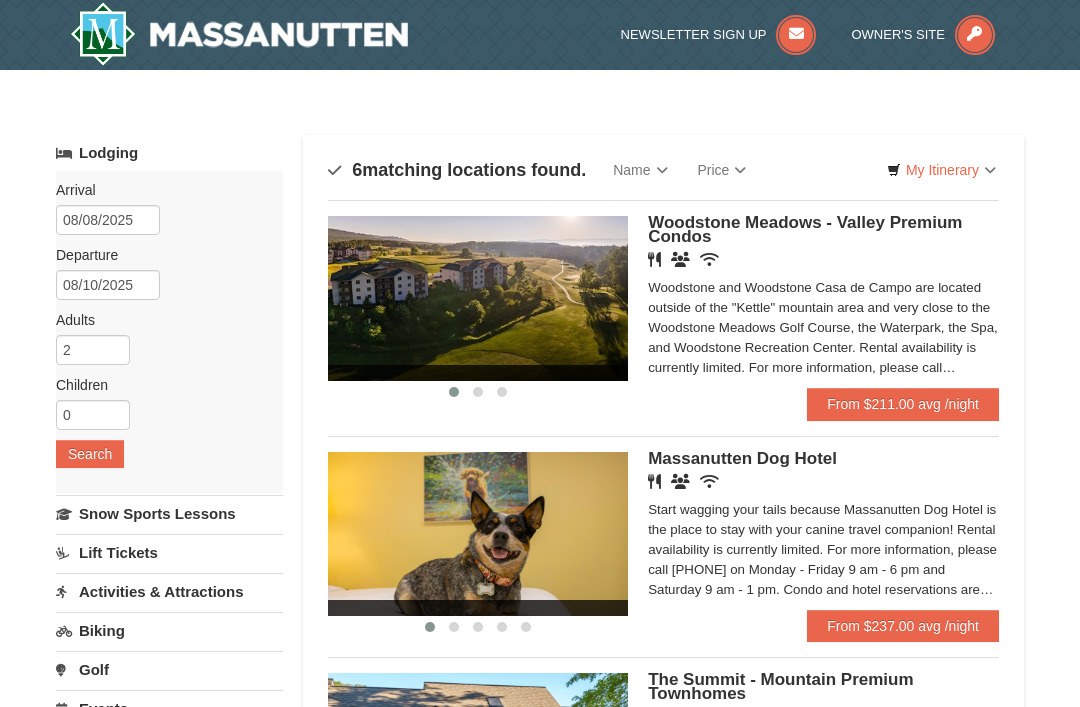 scroll, scrollTop: 0, scrollLeft: 0, axis: both 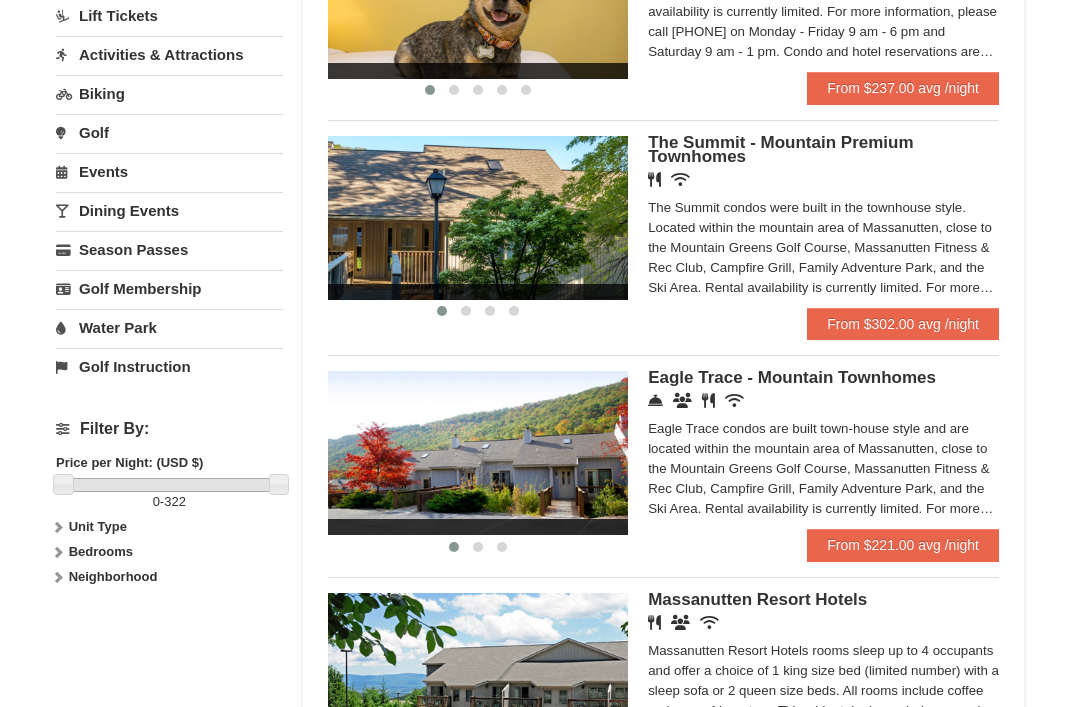 click at bounding box center (478, 218) 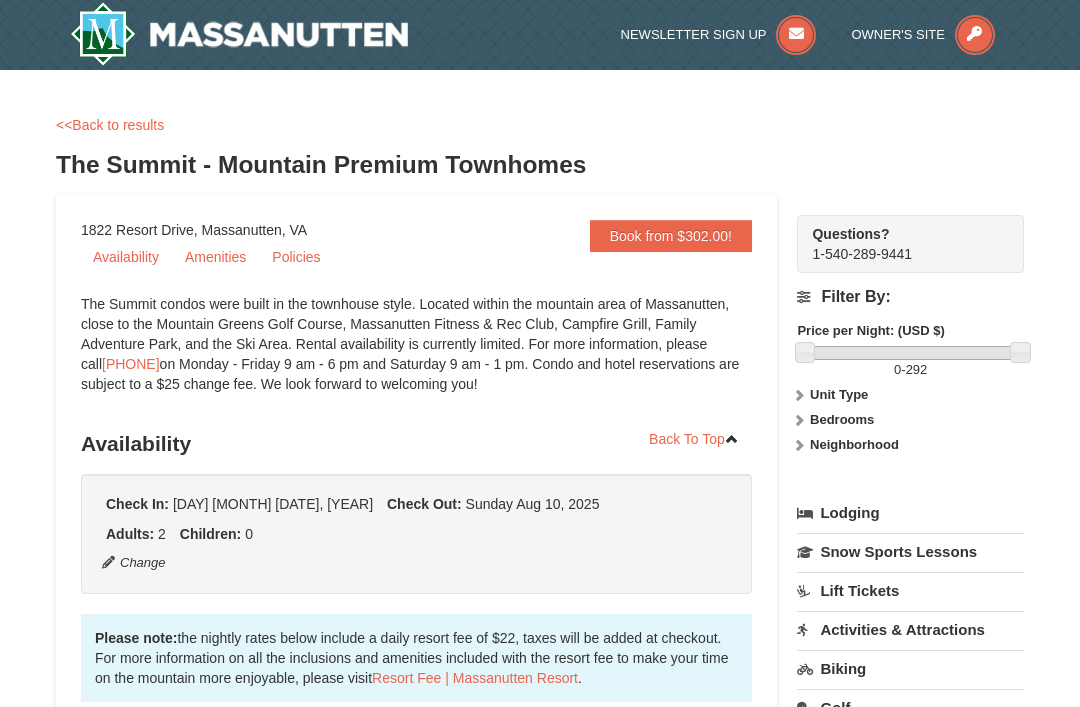 scroll, scrollTop: 389, scrollLeft: 0, axis: vertical 